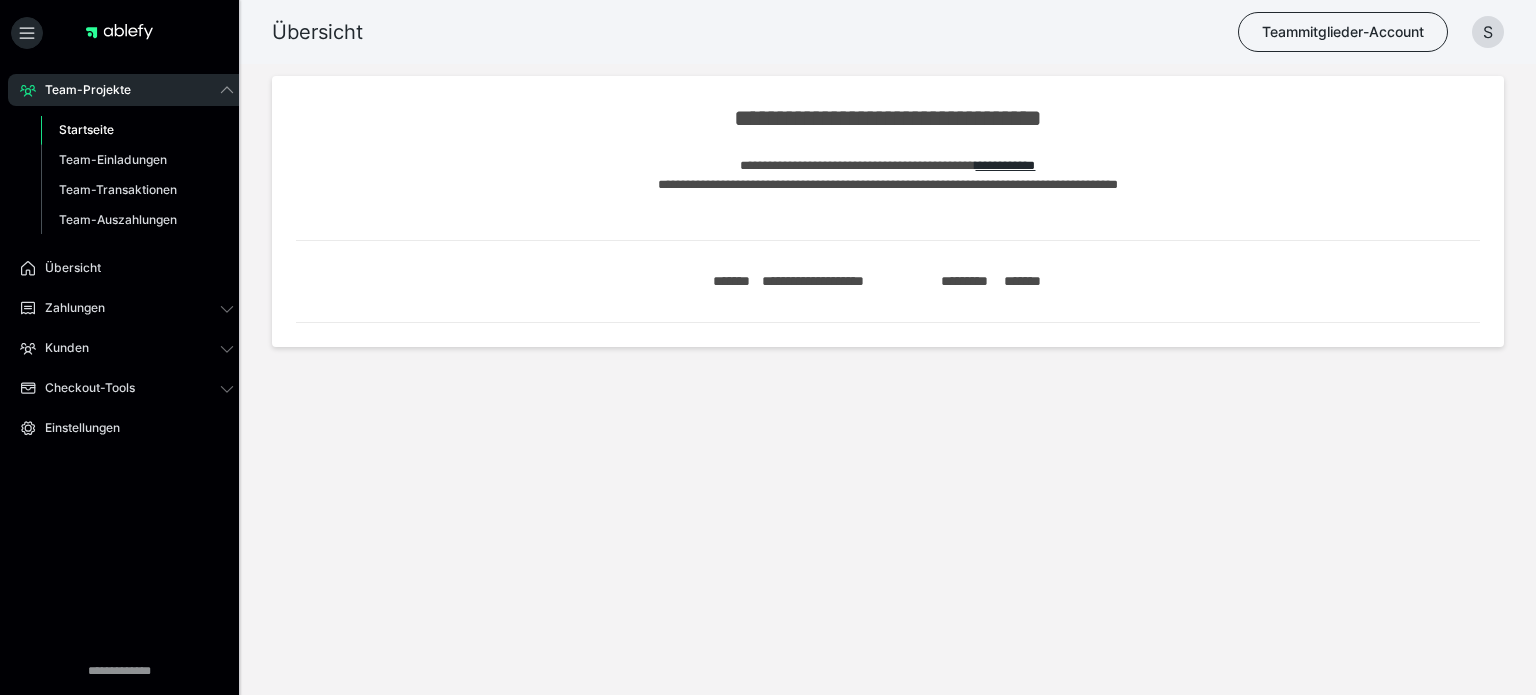 scroll, scrollTop: 0, scrollLeft: 0, axis: both 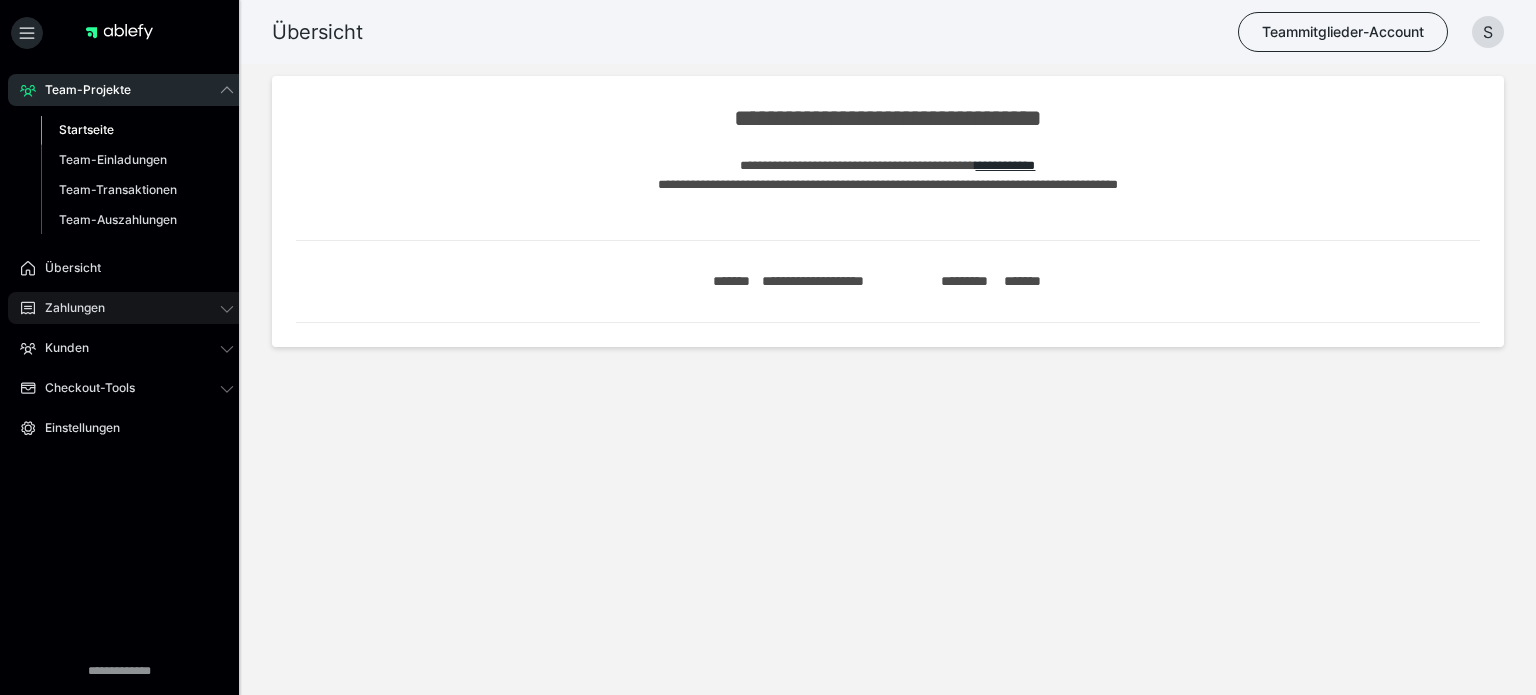 click on "Zahlungen" at bounding box center (127, 308) 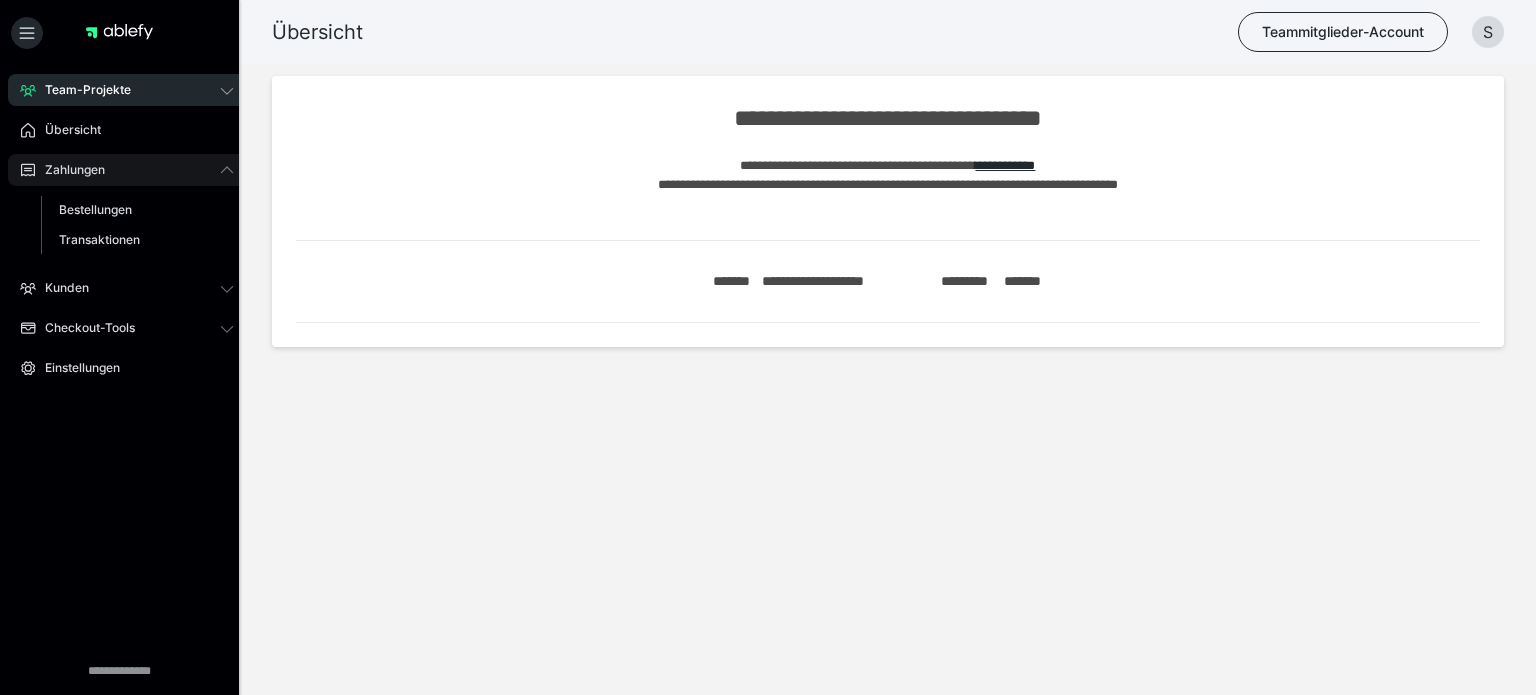 click on "Team-Projekte Startseite Team-Einladungen Team-Transaktionen Team-Auszahlungen Übersicht Zahlungen Bestellungen Transaktionen Kunden Kunden E-Ticket-Bestellungen Checkout-Tools Zusatzfeld-Antworten Einstellungen" at bounding box center (127, 289) 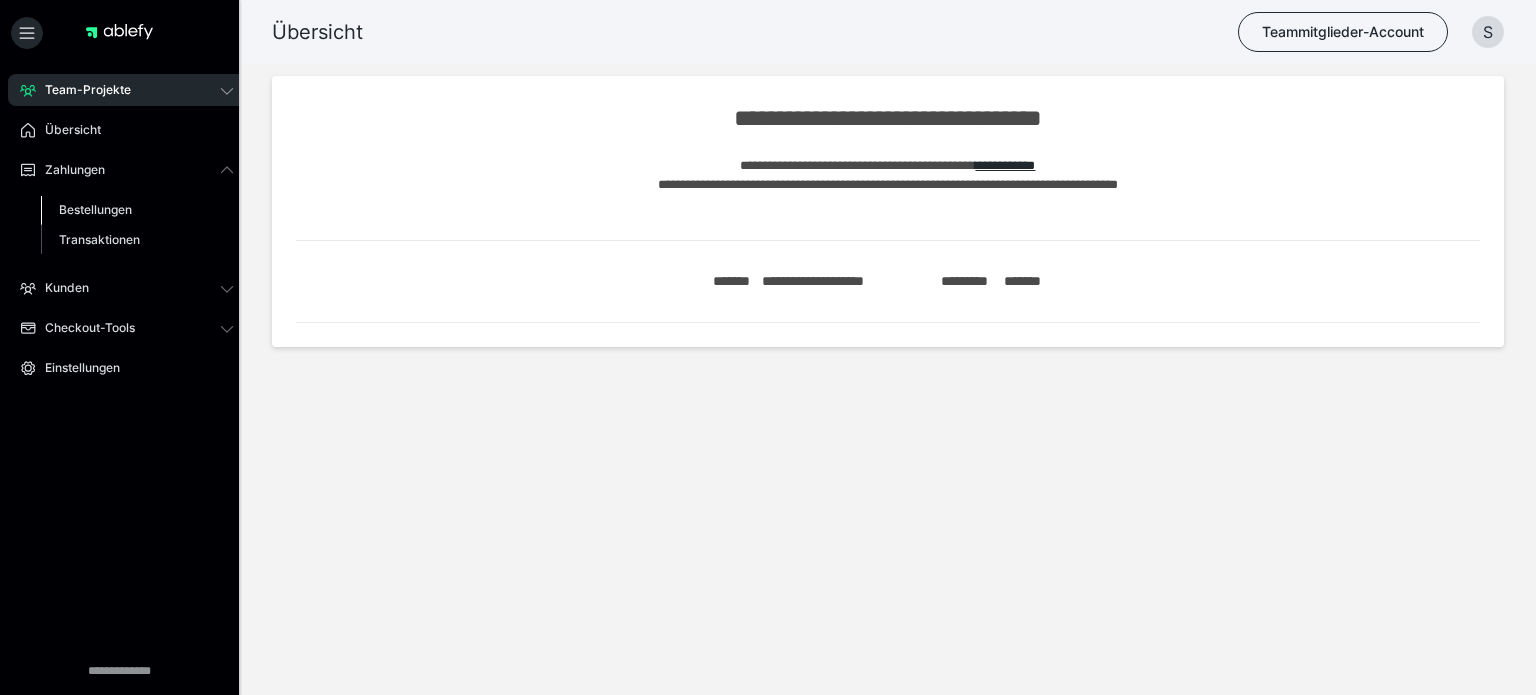 click on "Bestellungen" at bounding box center [137, 210] 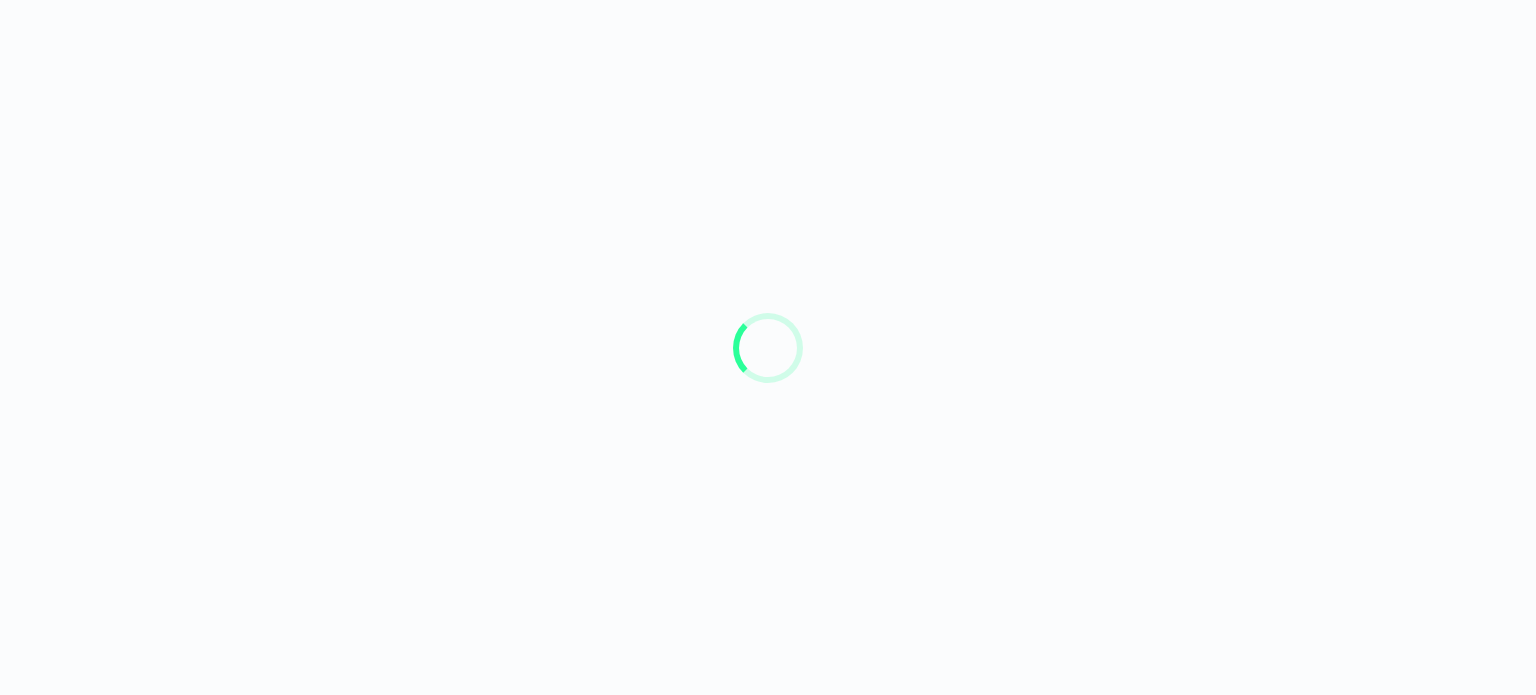 scroll, scrollTop: 0, scrollLeft: 0, axis: both 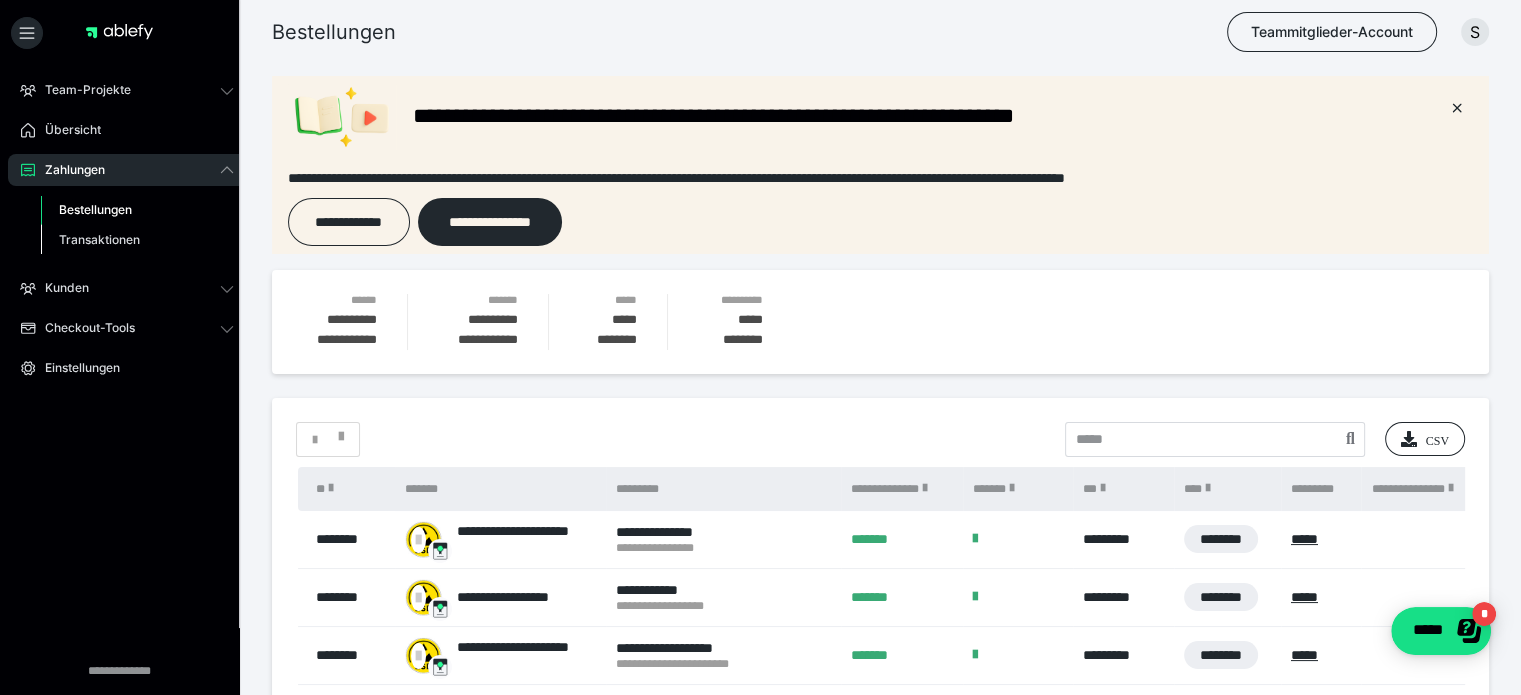 click on "Transaktionen" at bounding box center [137, 240] 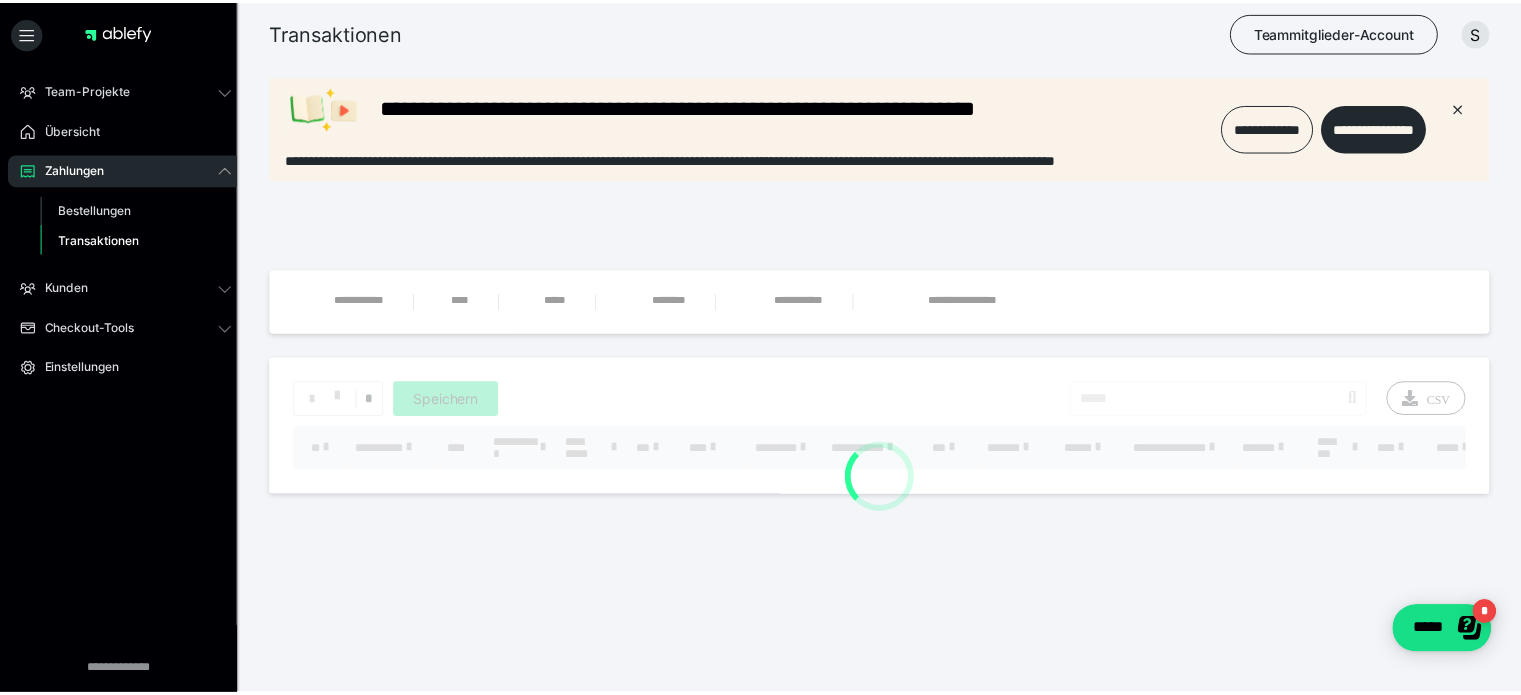 scroll, scrollTop: 0, scrollLeft: 0, axis: both 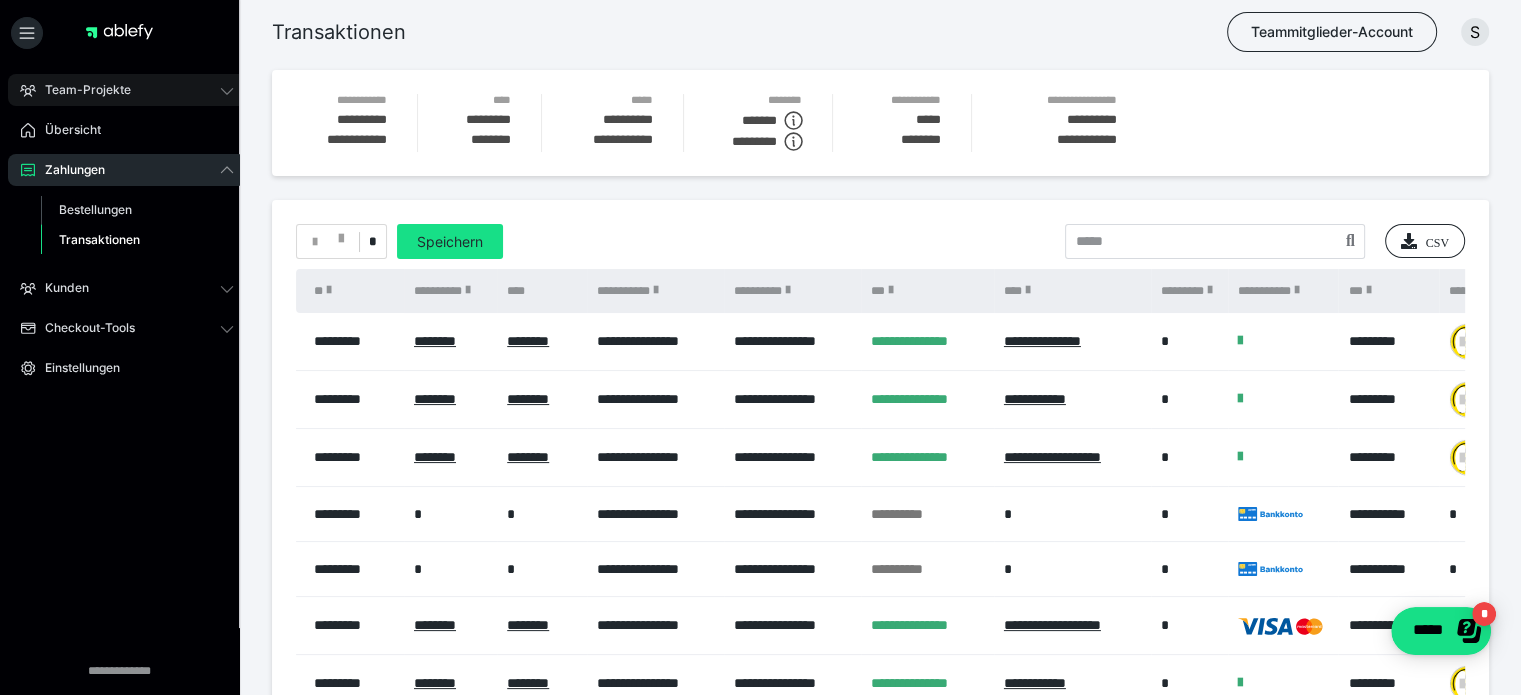 click on "Team-Projekte" at bounding box center [127, 90] 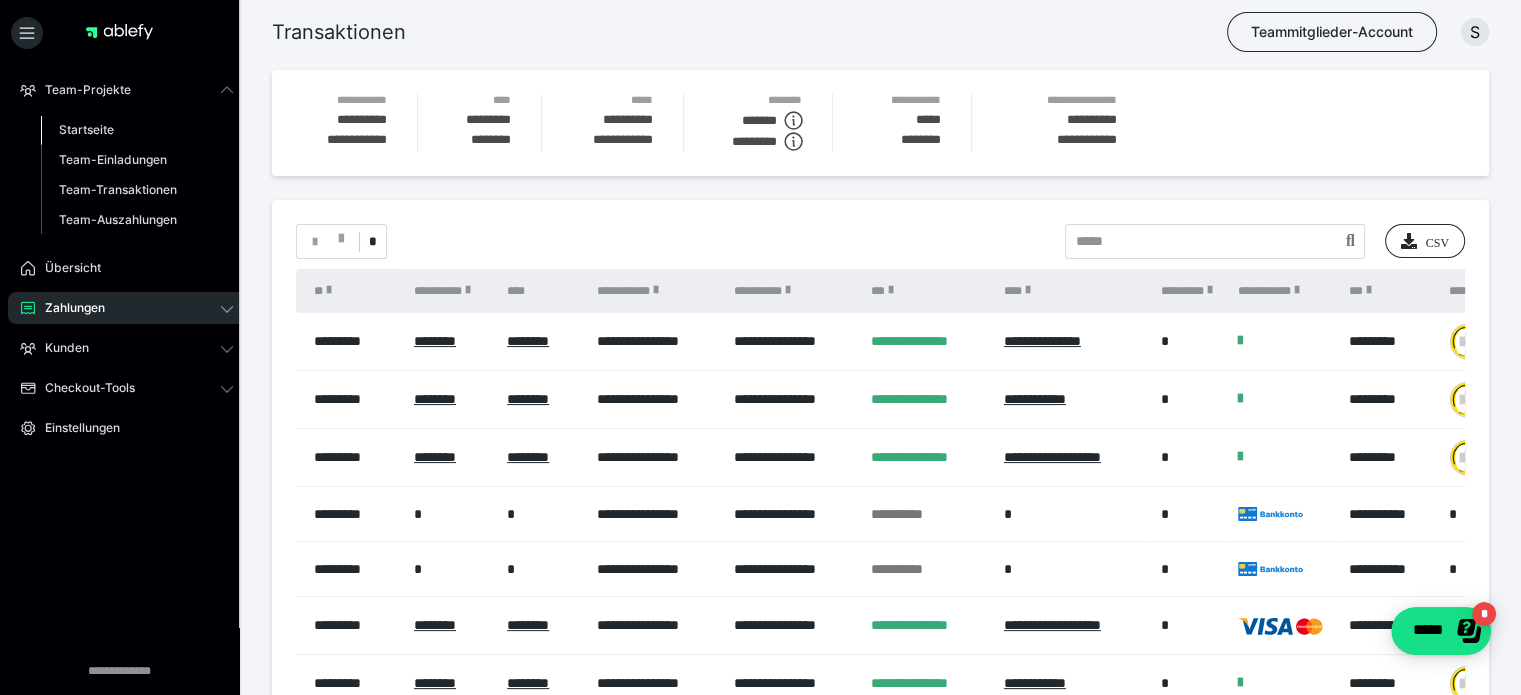 click on "Startseite" at bounding box center (137, 130) 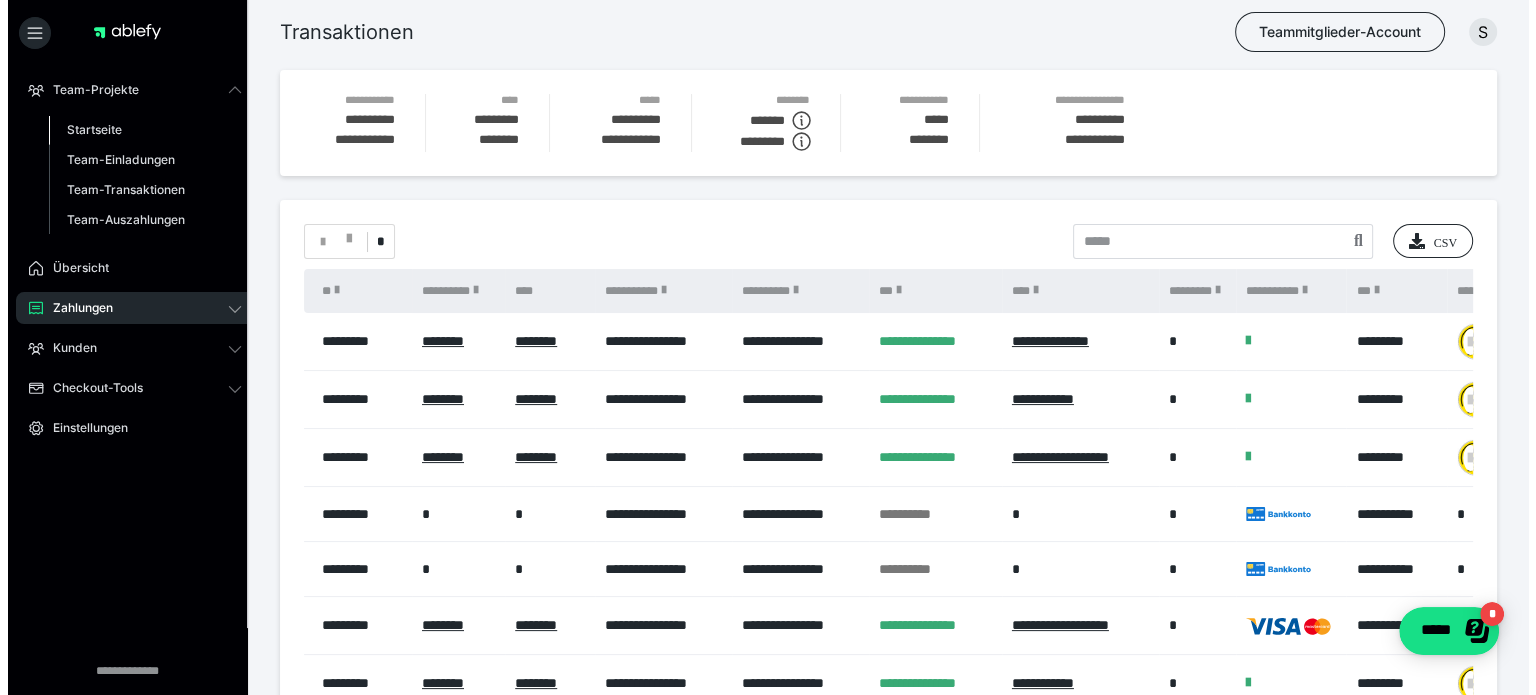 scroll, scrollTop: 0, scrollLeft: 0, axis: both 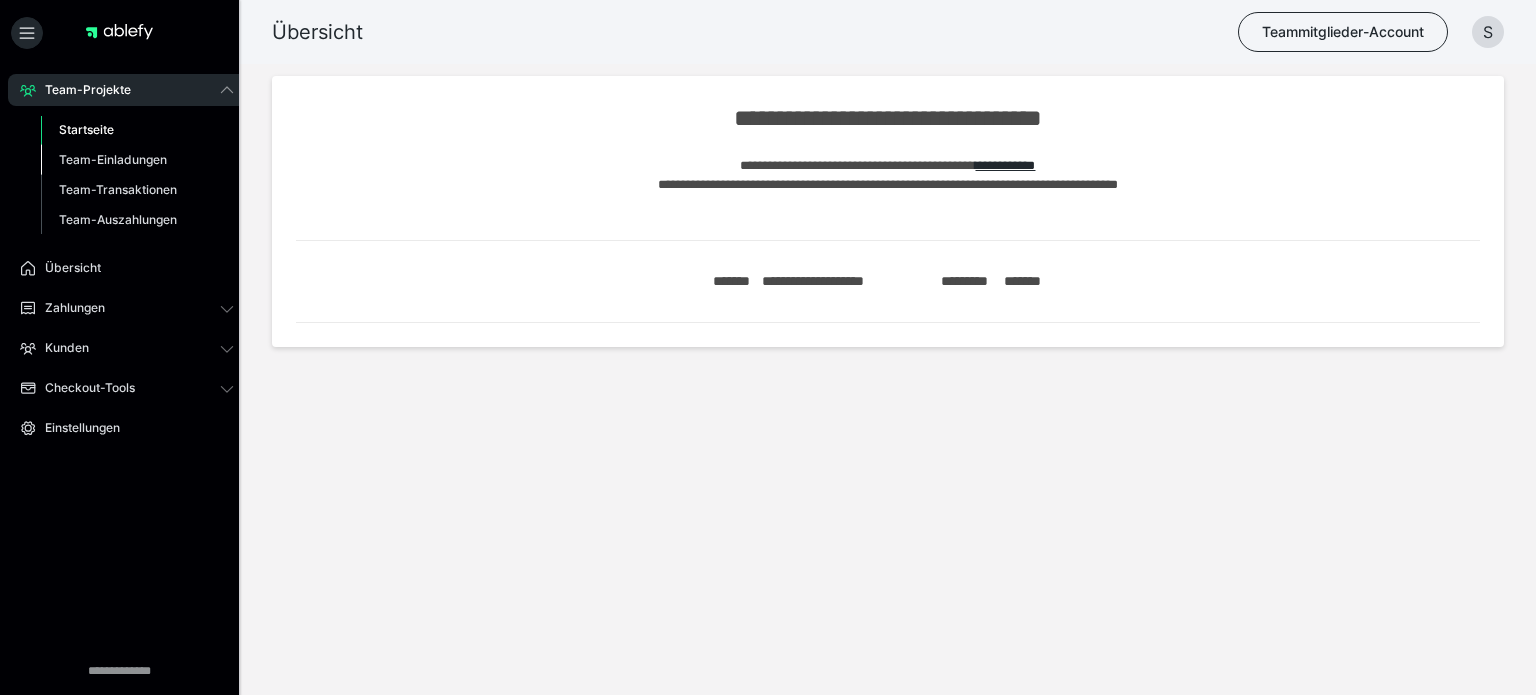 click on "Team-Einladungen" at bounding box center (137, 160) 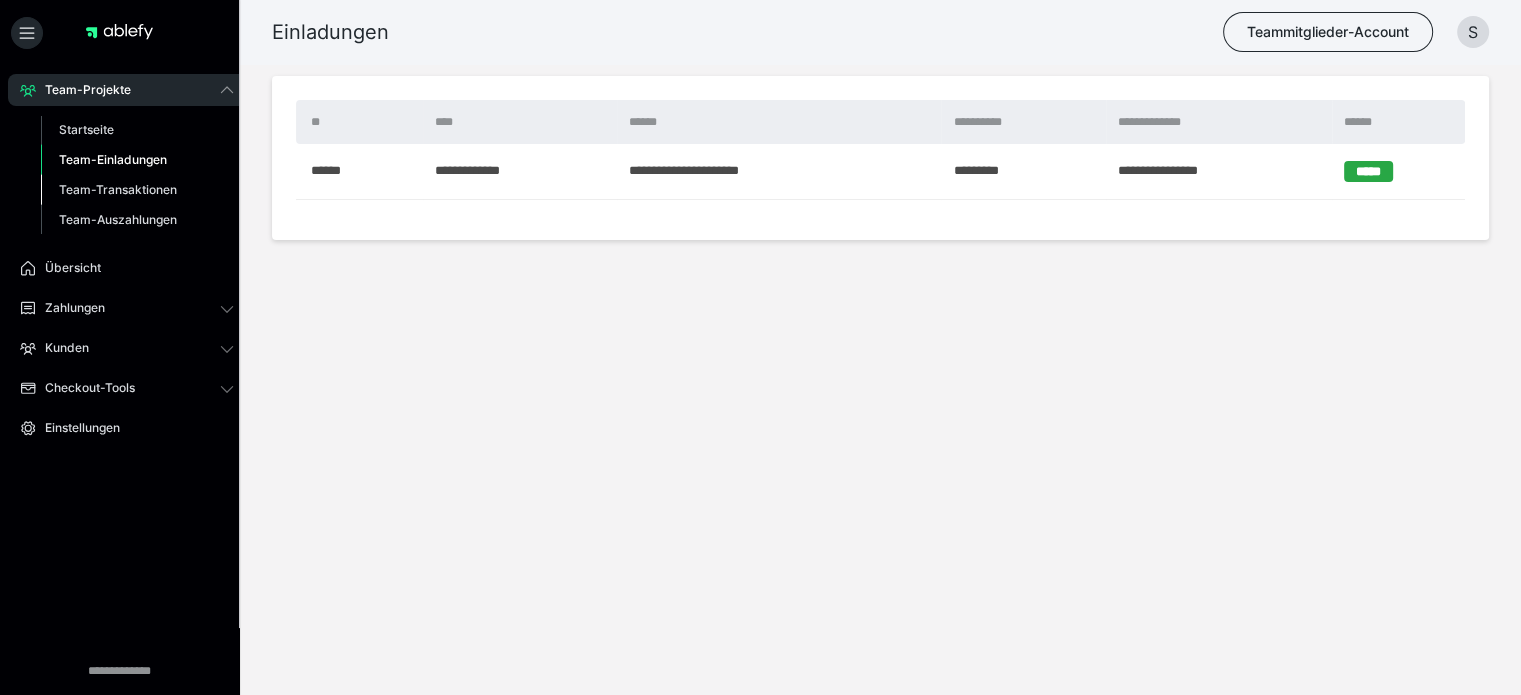 click on "Team-Transaktionen" at bounding box center [118, 189] 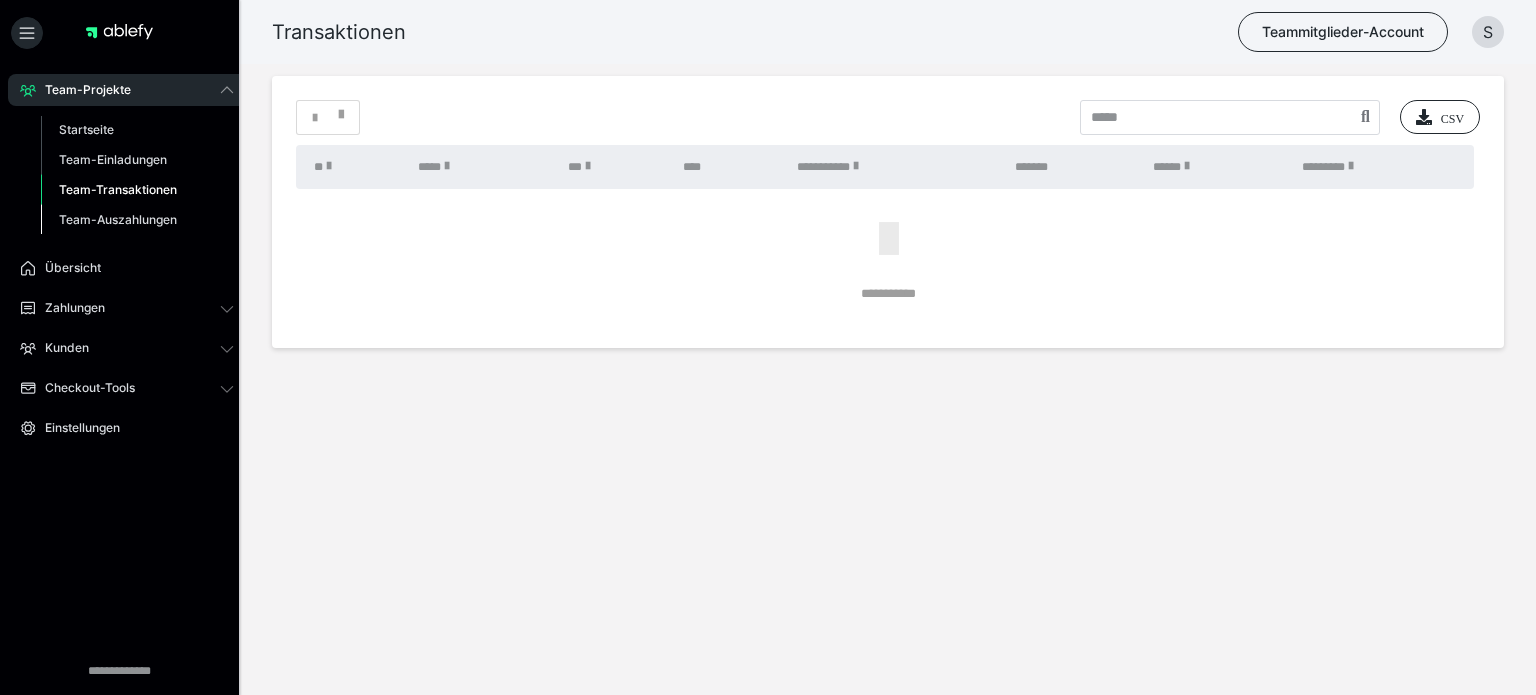 click on "Team-Auszahlungen" at bounding box center [137, 220] 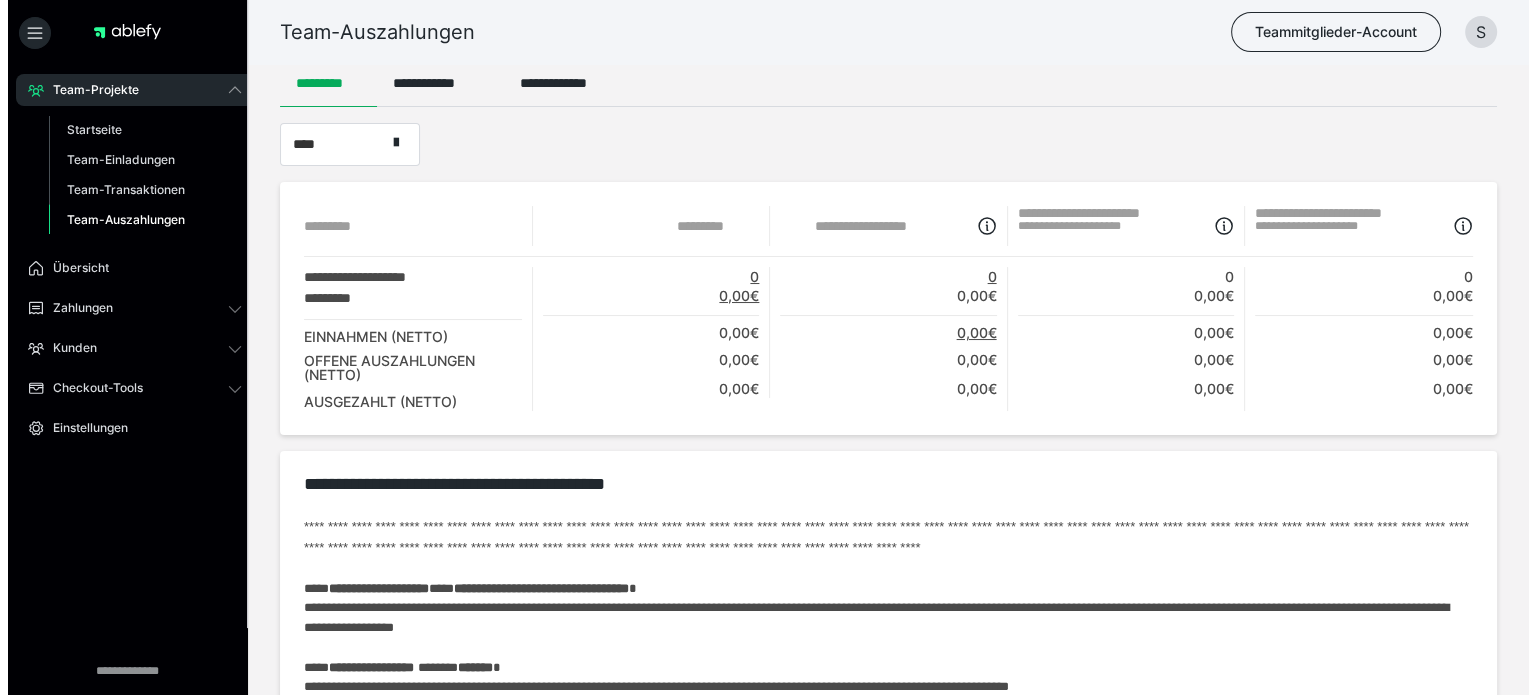 scroll, scrollTop: 0, scrollLeft: 0, axis: both 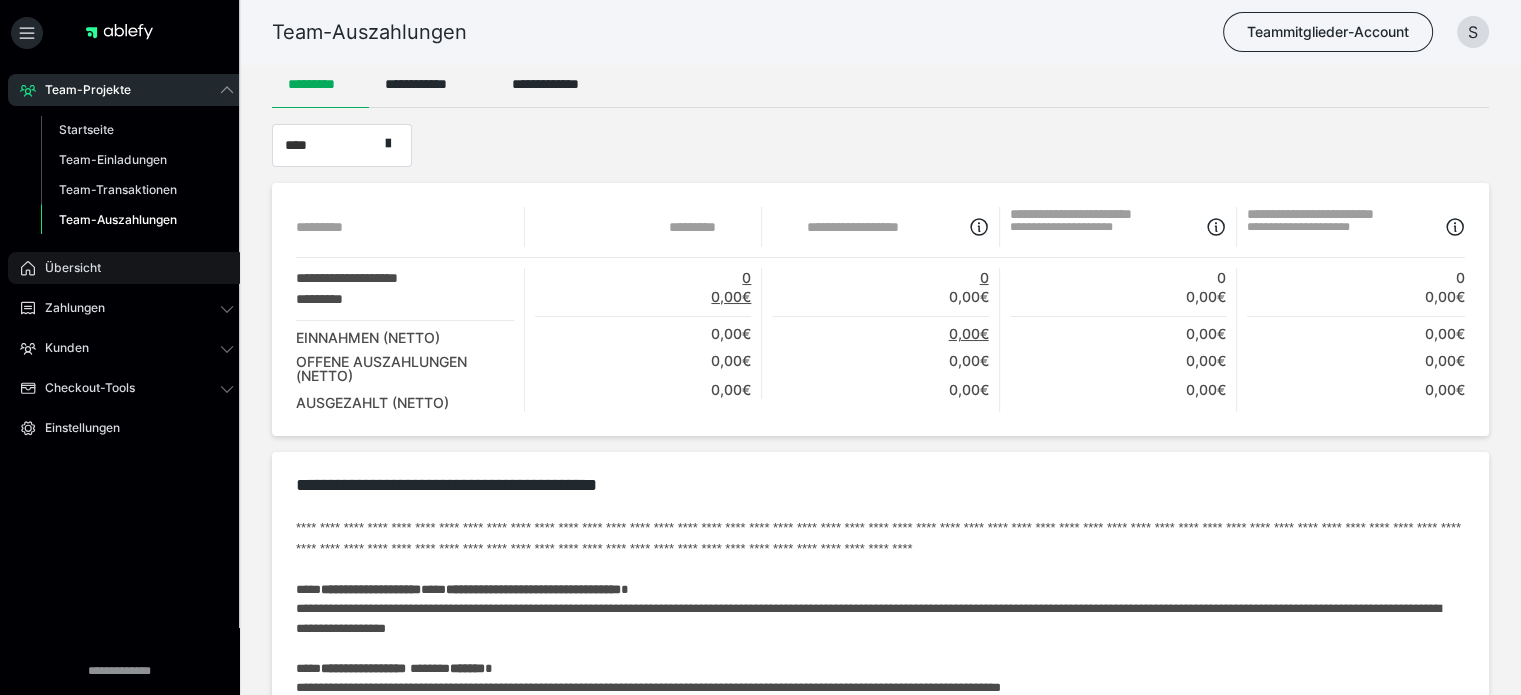 click on "Übersicht" at bounding box center (127, 268) 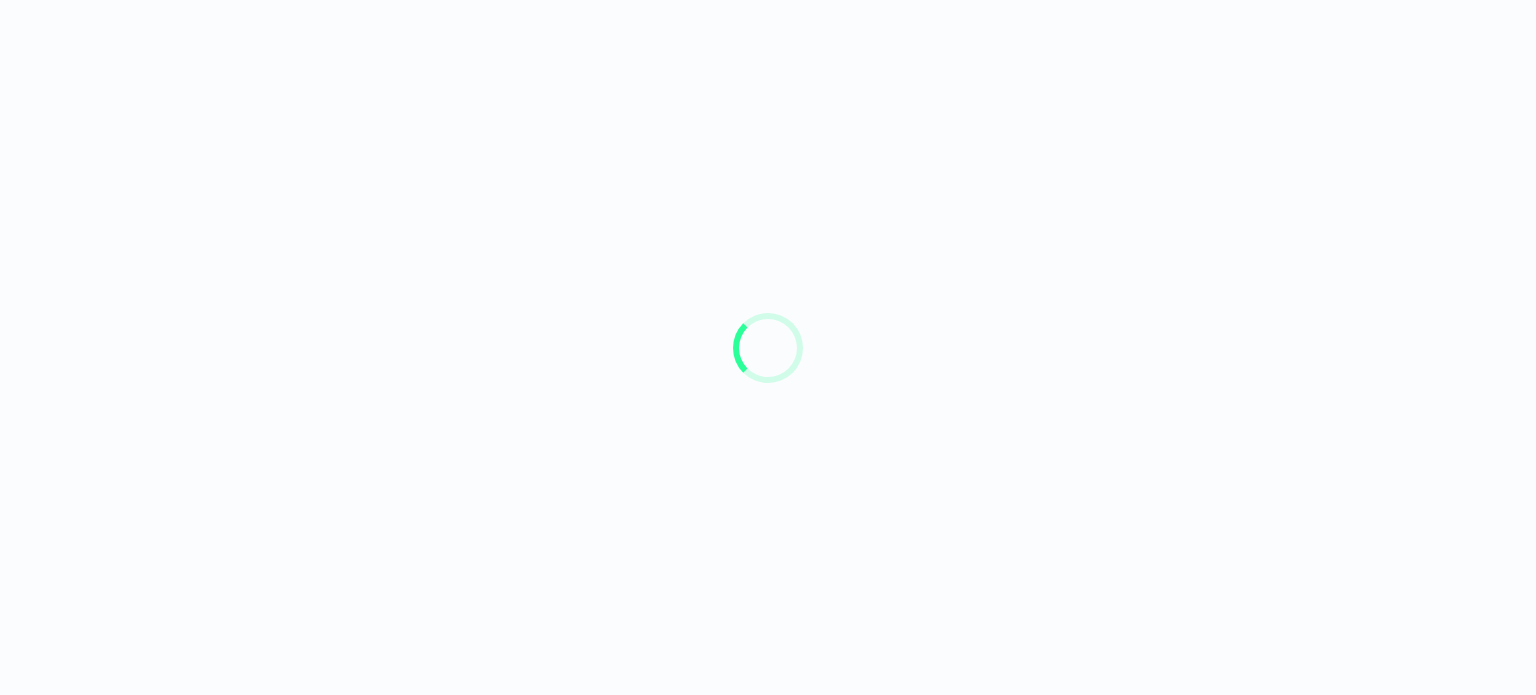 scroll, scrollTop: 0, scrollLeft: 0, axis: both 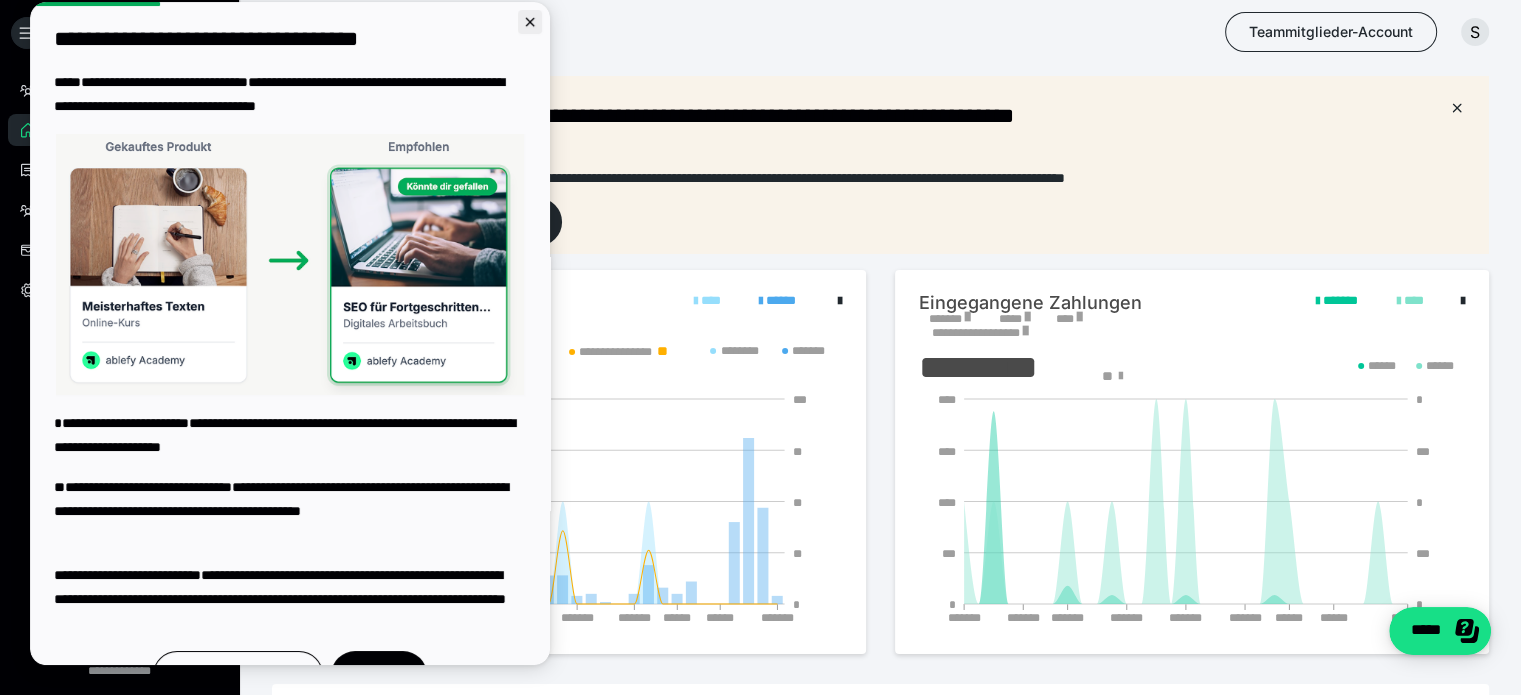 click at bounding box center [530, 22] 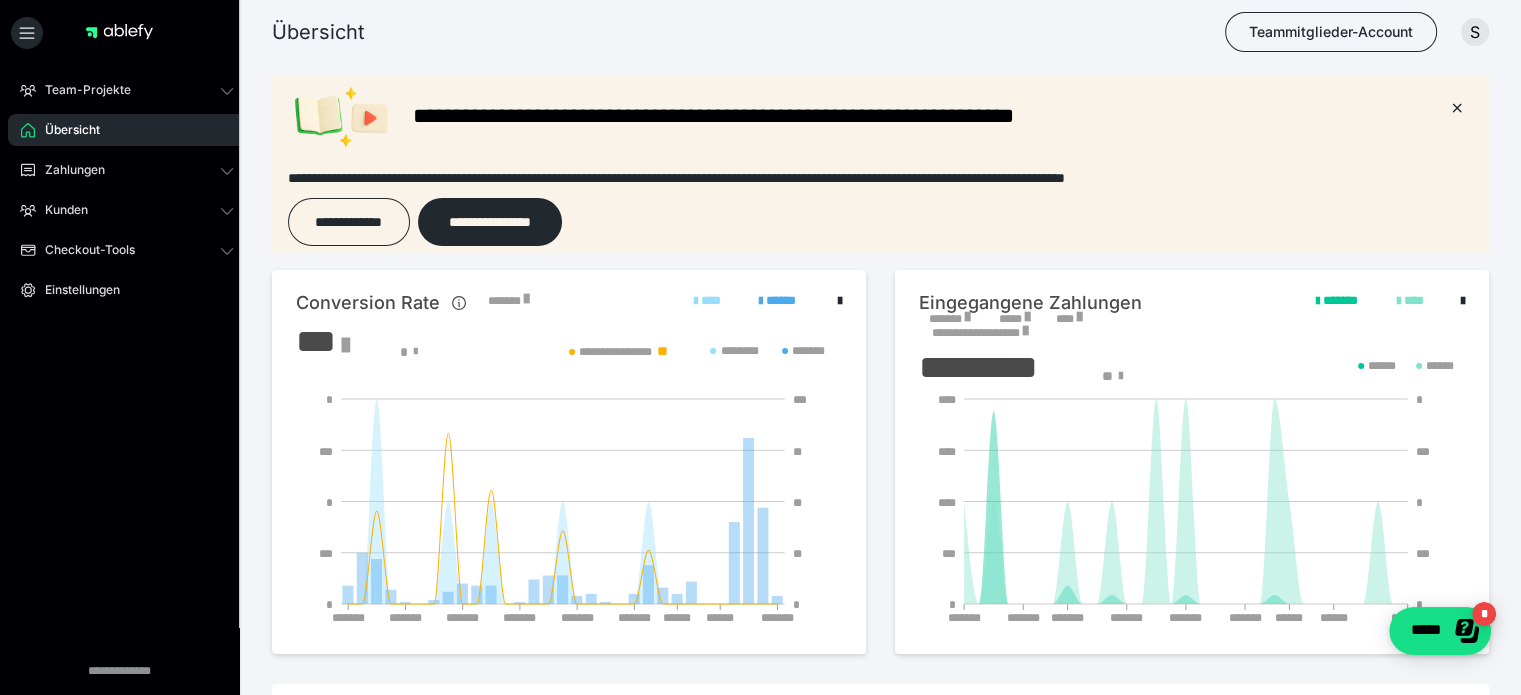scroll, scrollTop: 0, scrollLeft: 0, axis: both 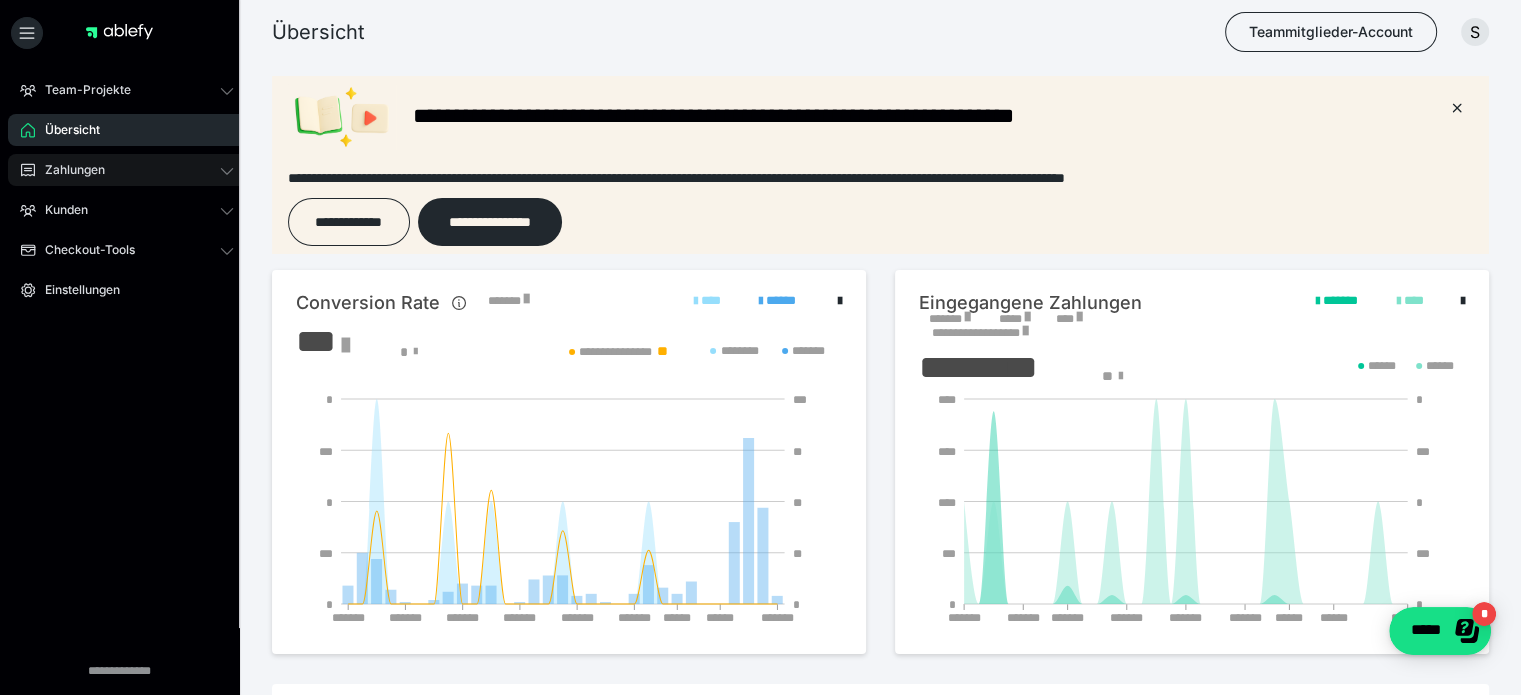 click on "Zahlungen" at bounding box center [127, 170] 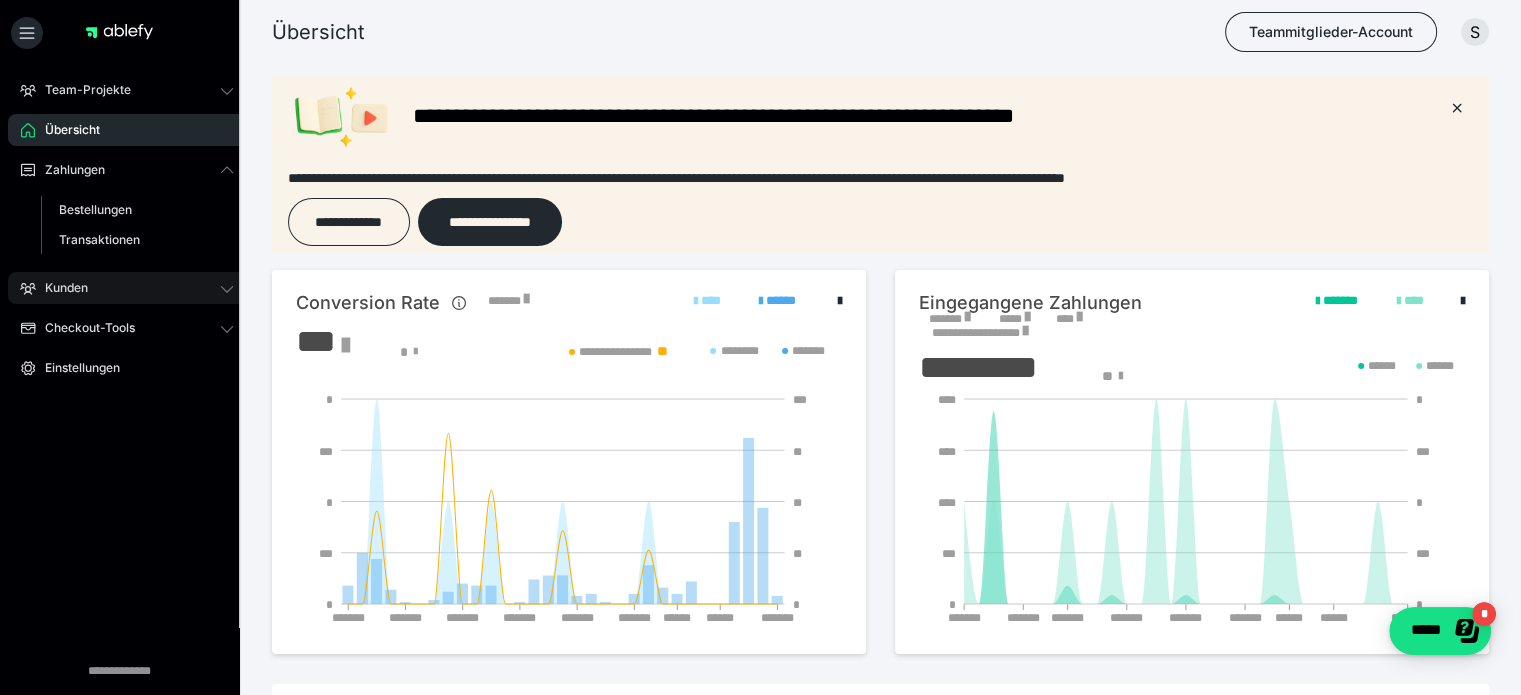 click on "Kunden" at bounding box center [127, 288] 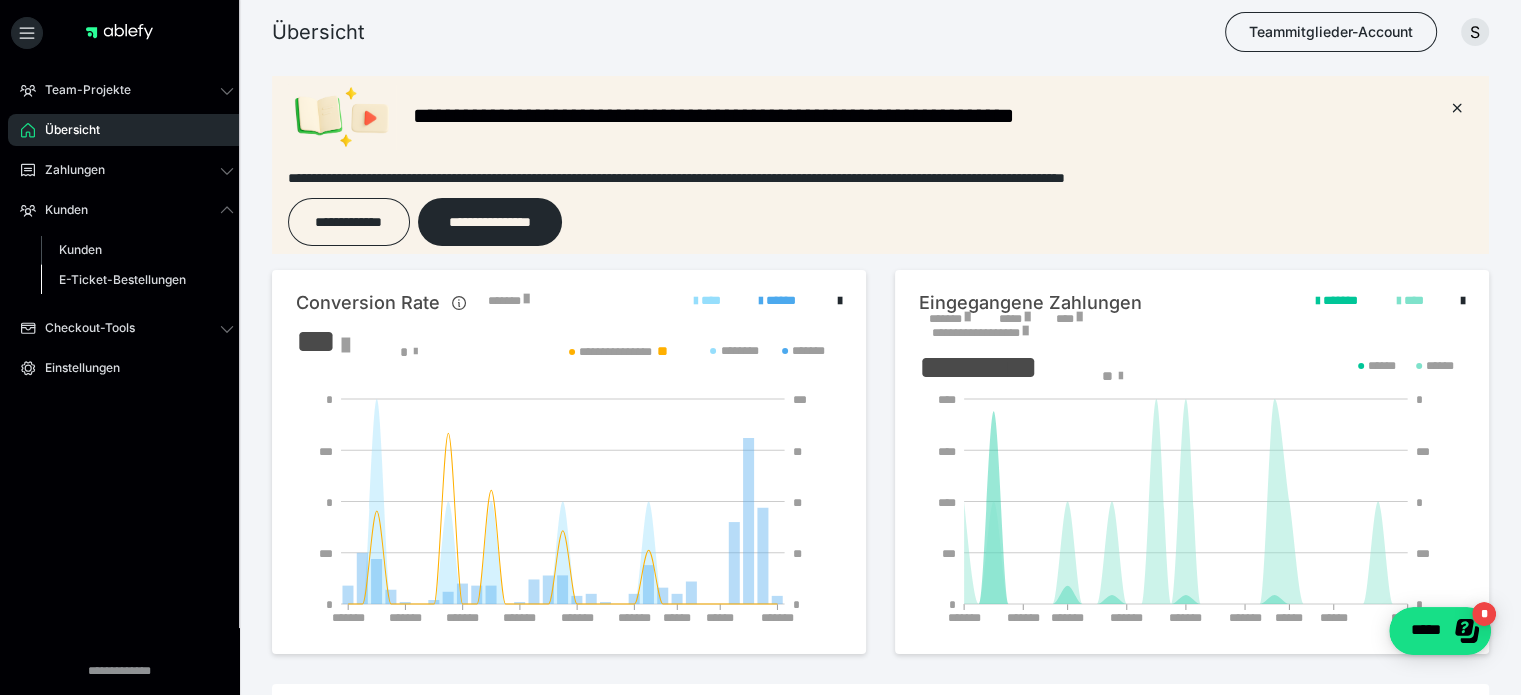 click on "E-Ticket-Bestellungen" at bounding box center [122, 279] 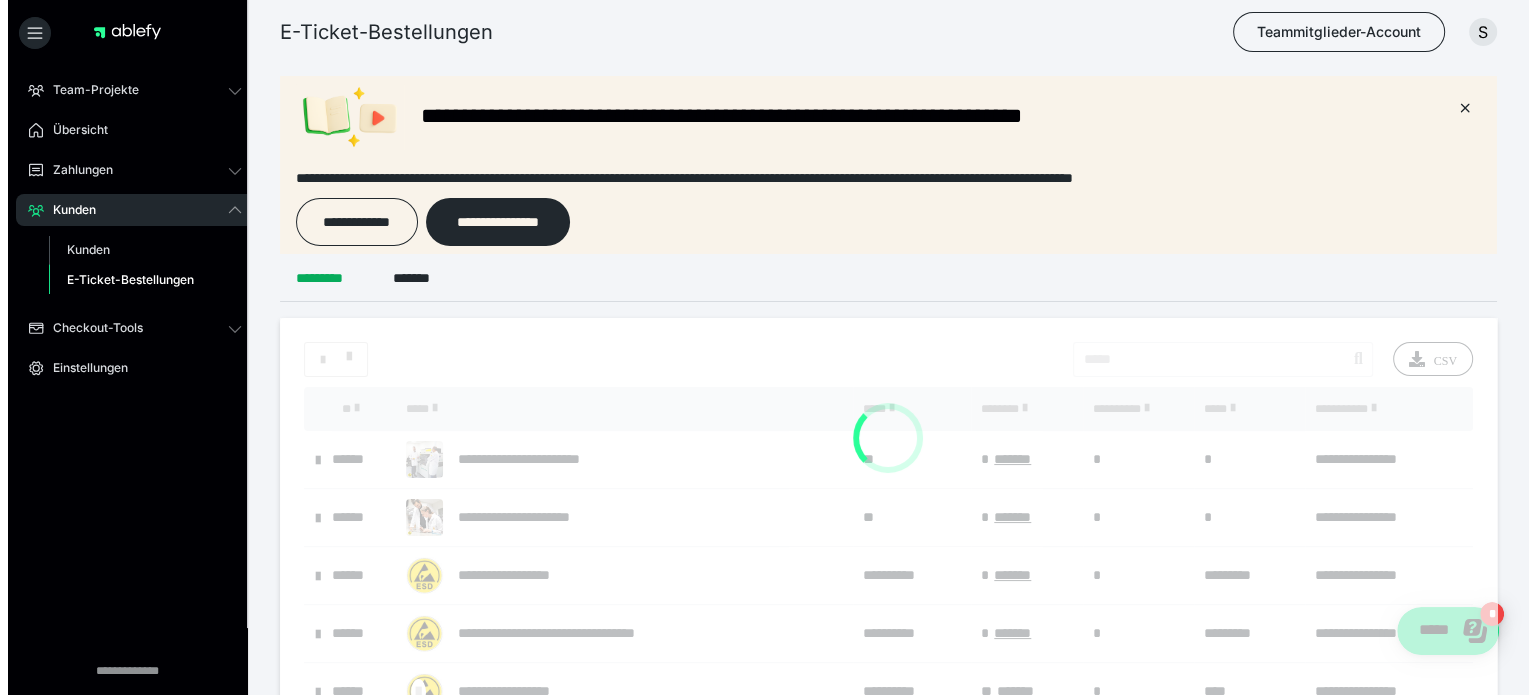 scroll, scrollTop: 0, scrollLeft: 0, axis: both 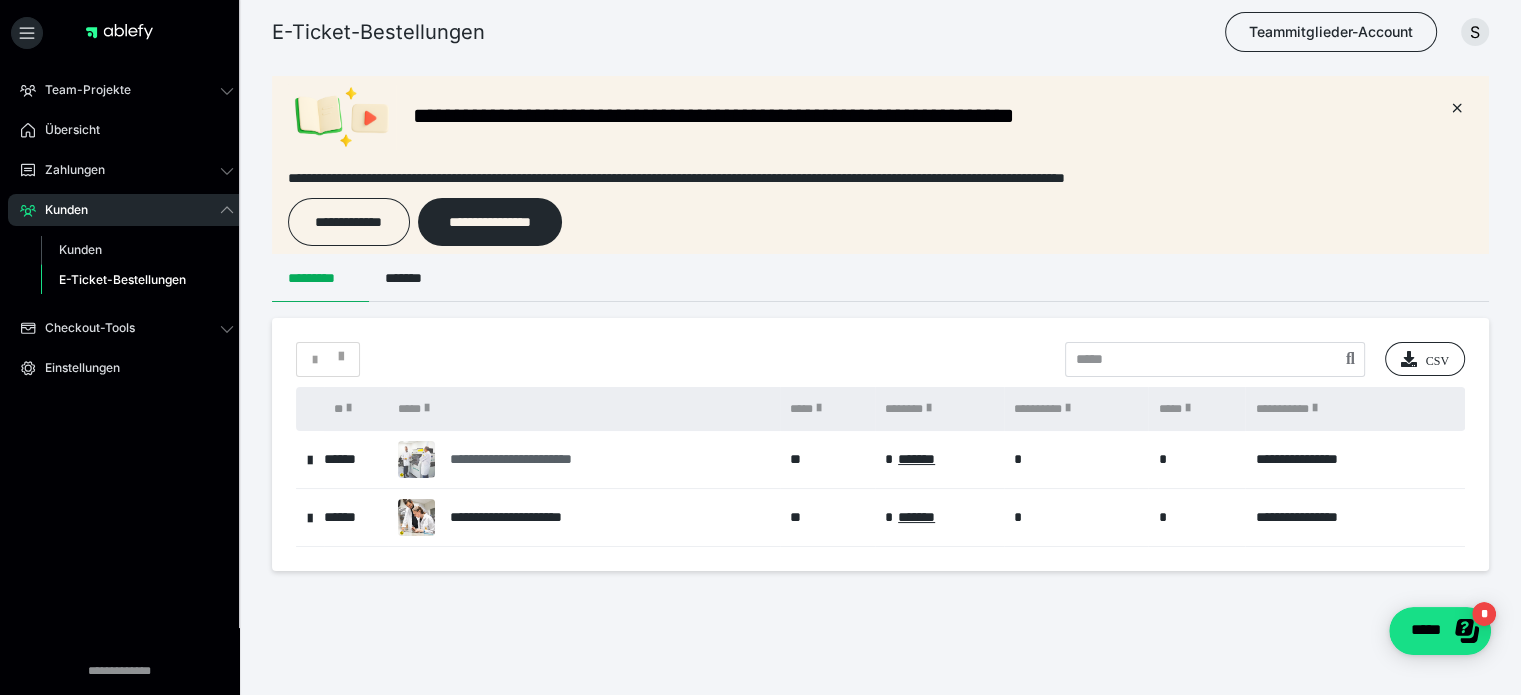 click on "**********" at bounding box center (538, 459) 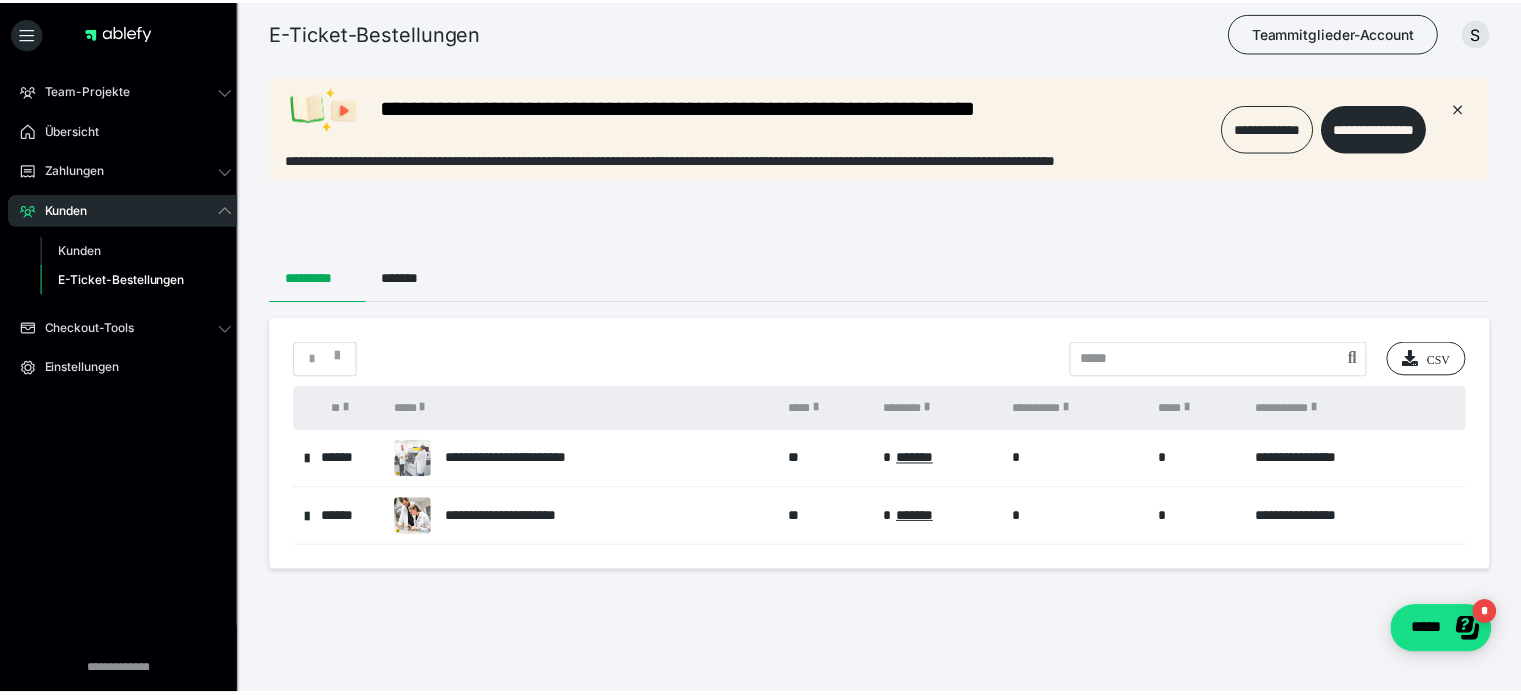 scroll, scrollTop: 0, scrollLeft: 0, axis: both 